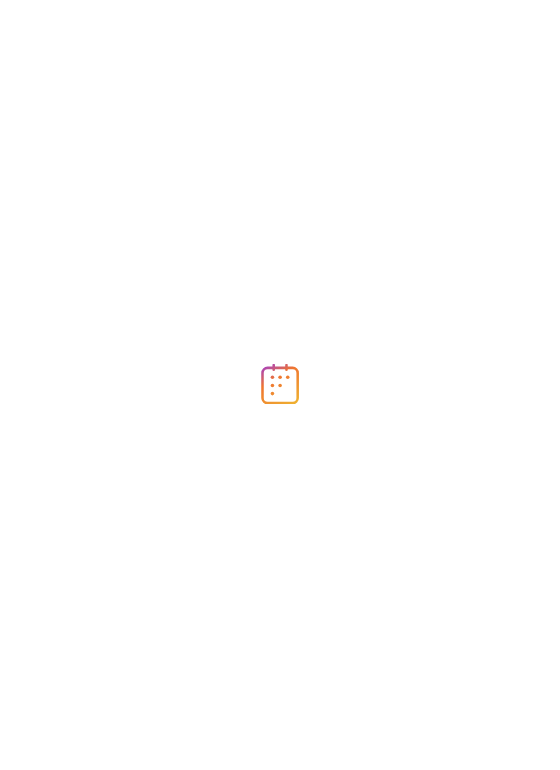 scroll, scrollTop: 0, scrollLeft: 0, axis: both 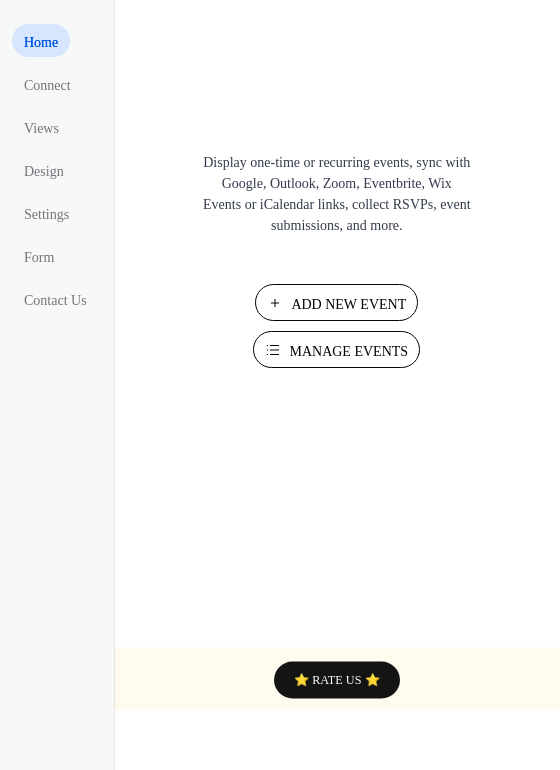 click on "Manage Events" at bounding box center (348, 351) 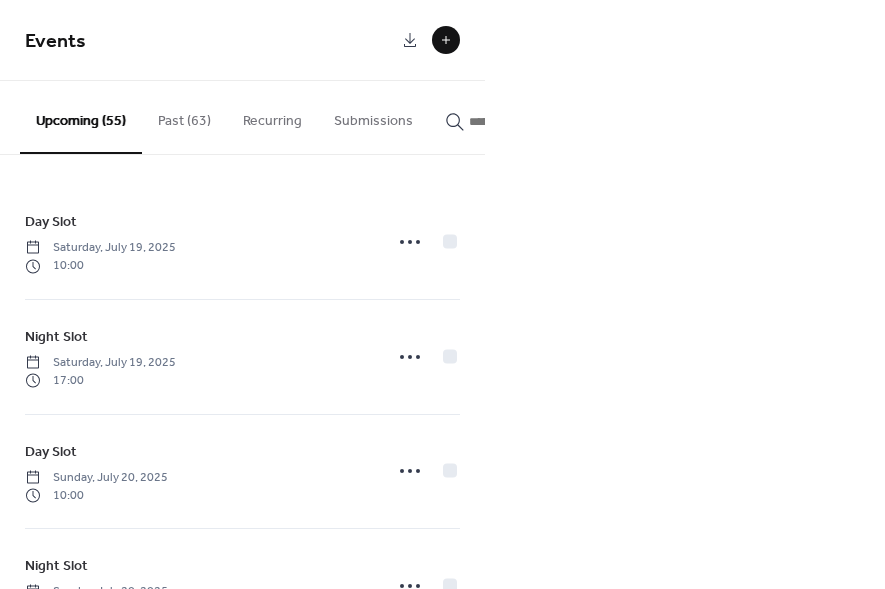 scroll, scrollTop: 0, scrollLeft: 0, axis: both 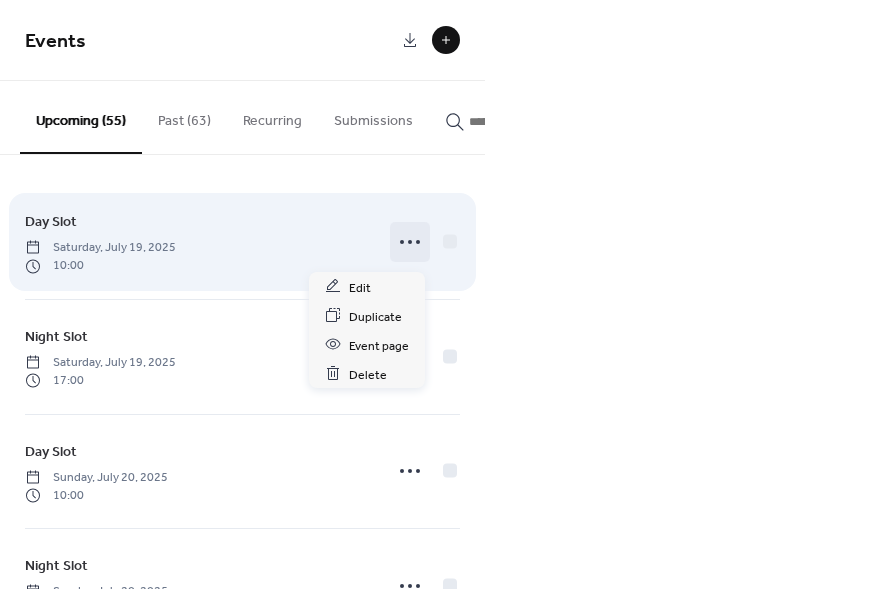 click 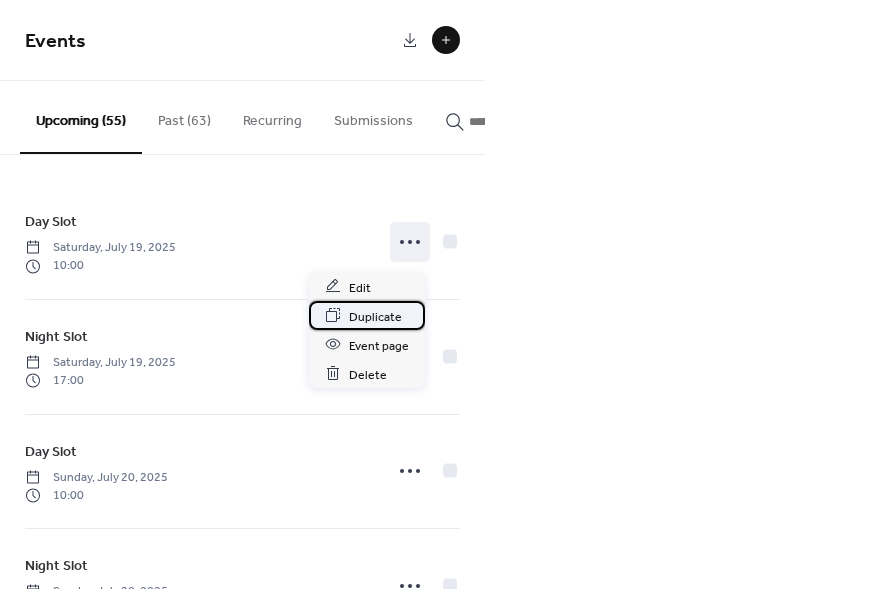 click on "Duplicate" at bounding box center [375, 316] 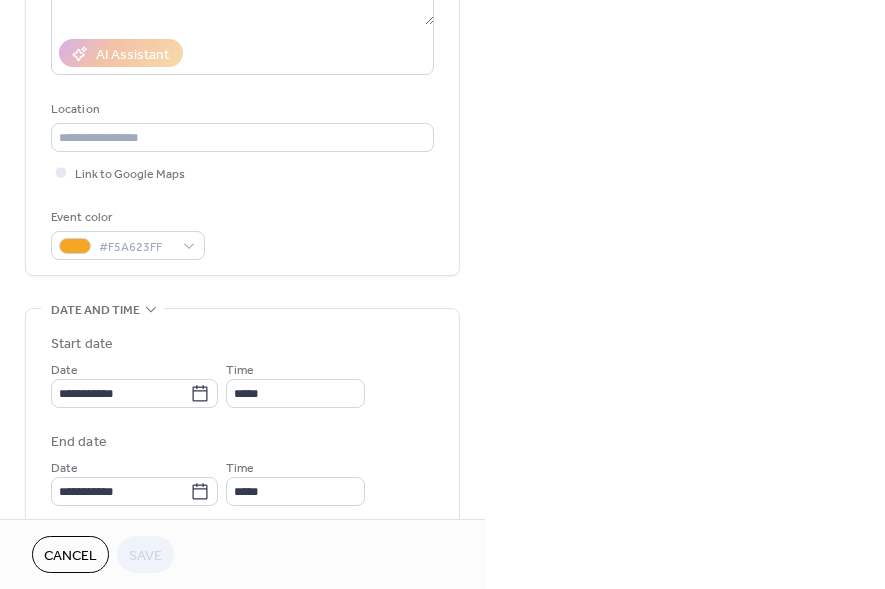 scroll, scrollTop: 338, scrollLeft: 0, axis: vertical 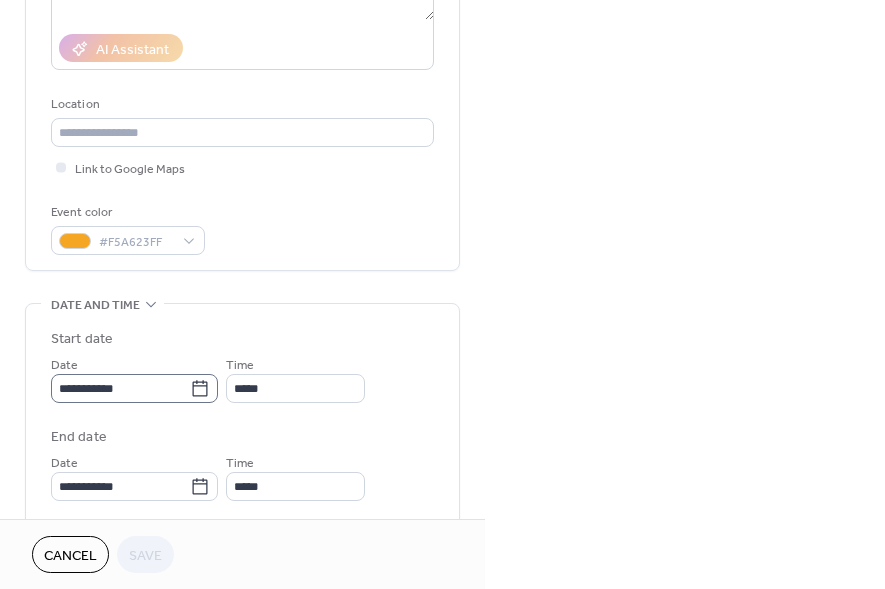 click 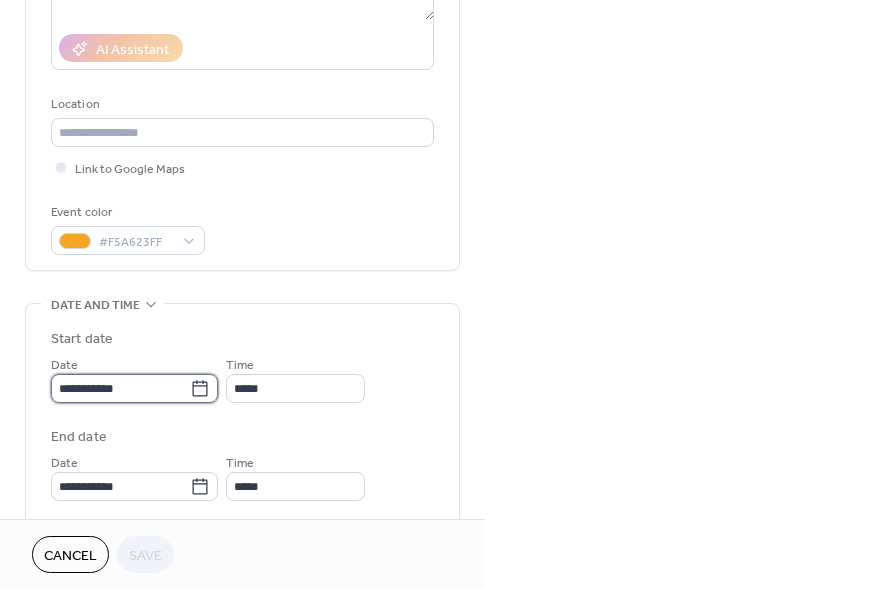 click on "**********" at bounding box center (120, 388) 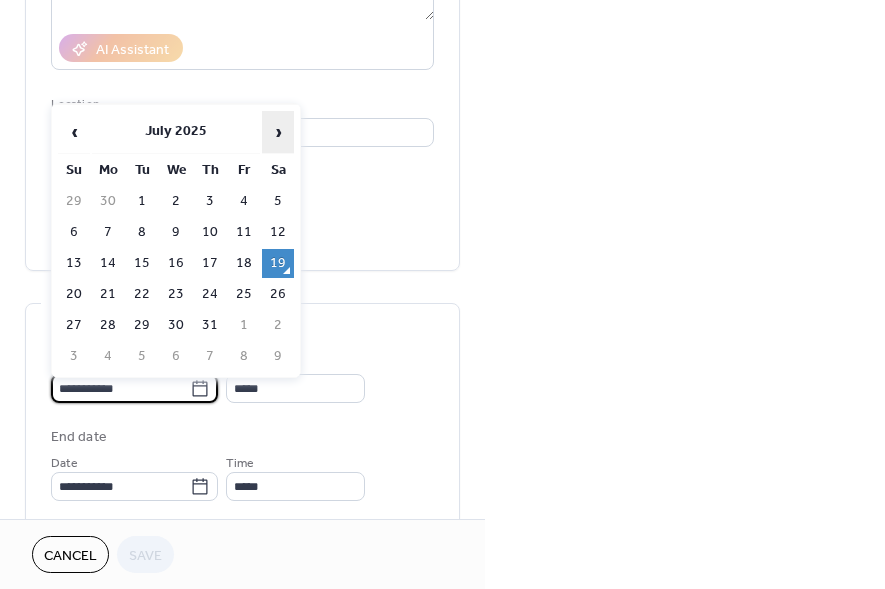 click on "›" at bounding box center (278, 132) 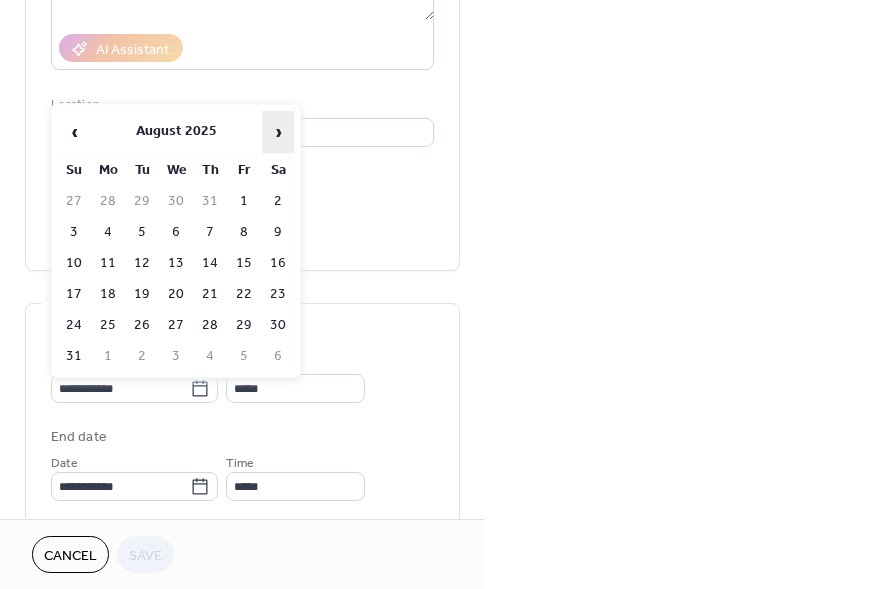 click on "›" at bounding box center [278, 132] 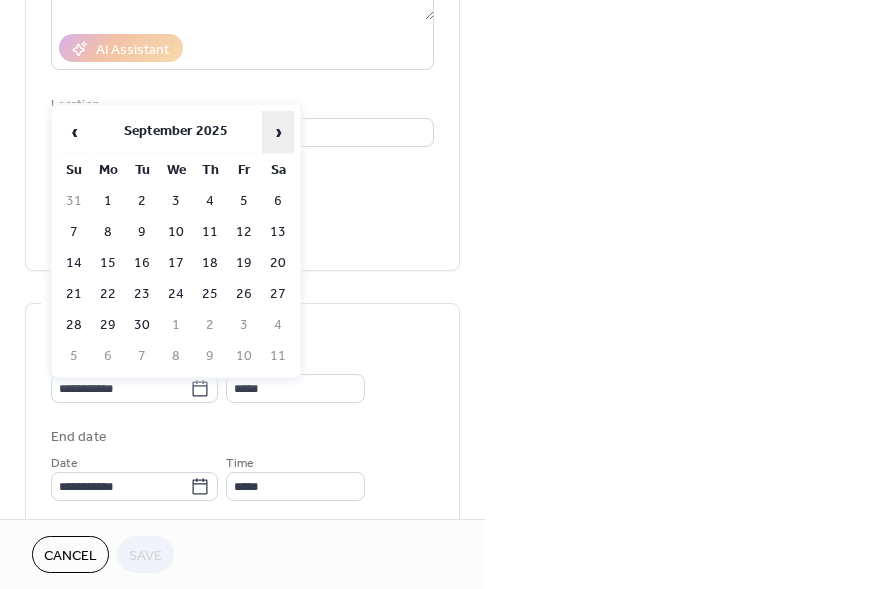click on "›" at bounding box center [278, 132] 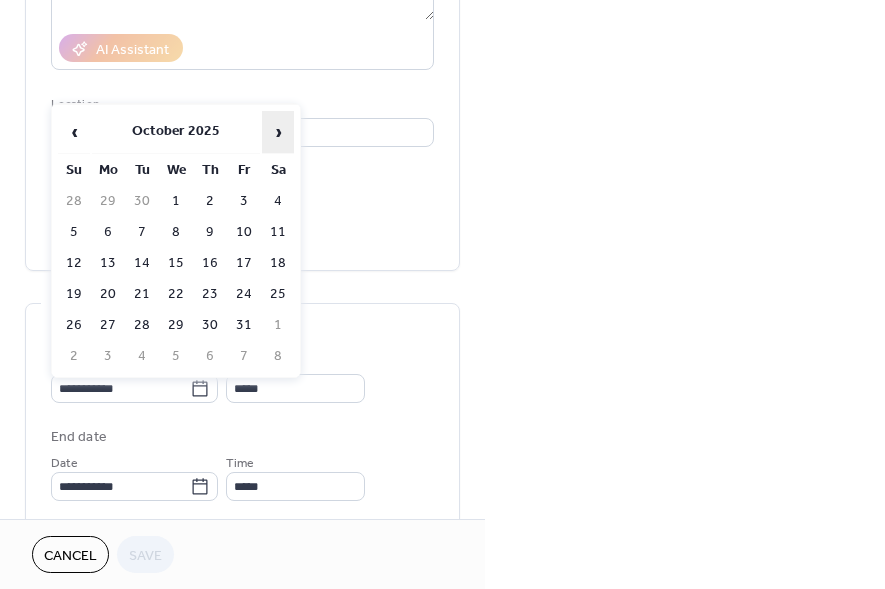 click on "›" at bounding box center (278, 132) 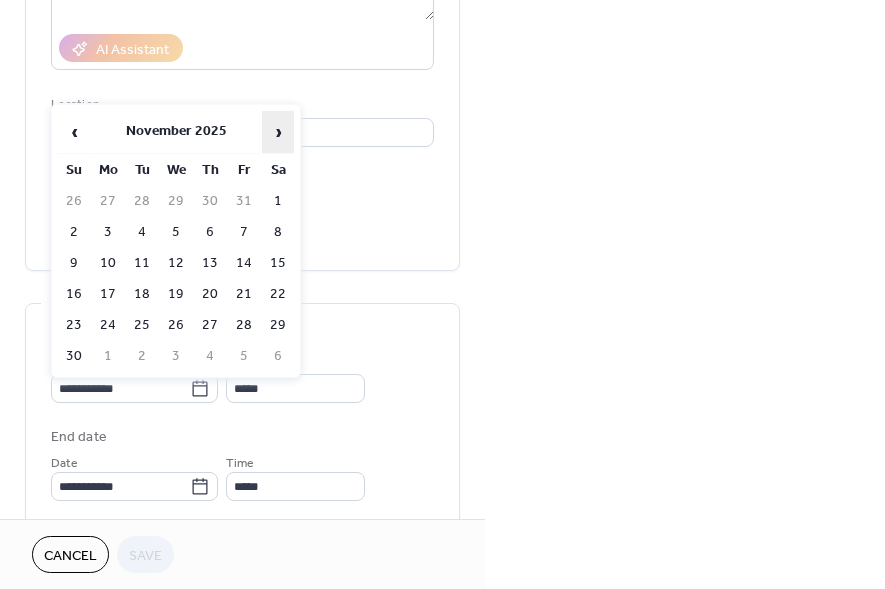 click on "›" at bounding box center (278, 132) 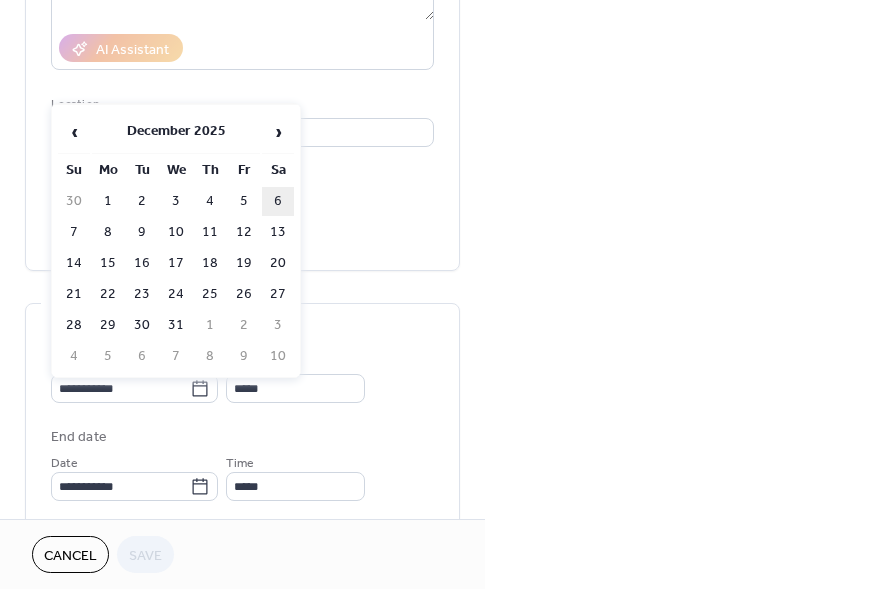 click on "6" at bounding box center (278, 201) 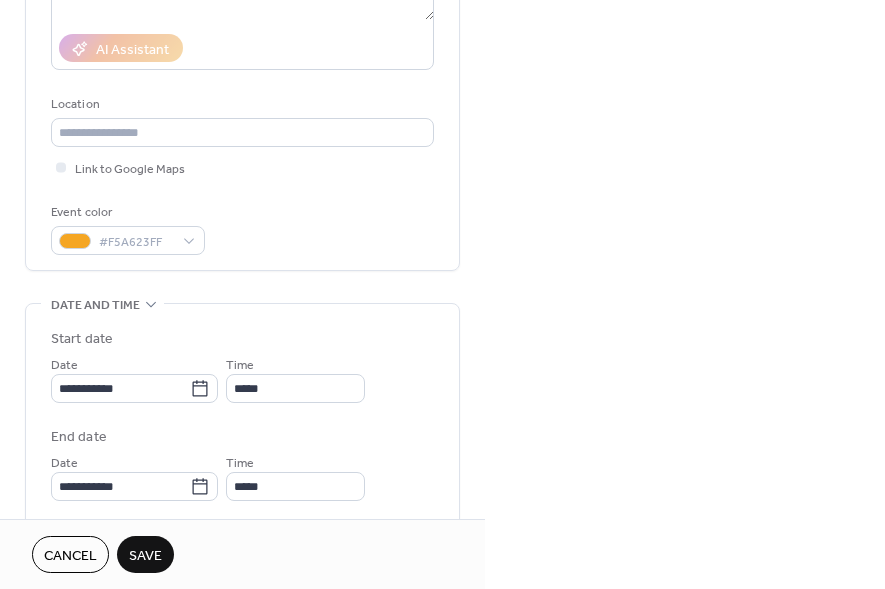 click on "Save" at bounding box center (145, 556) 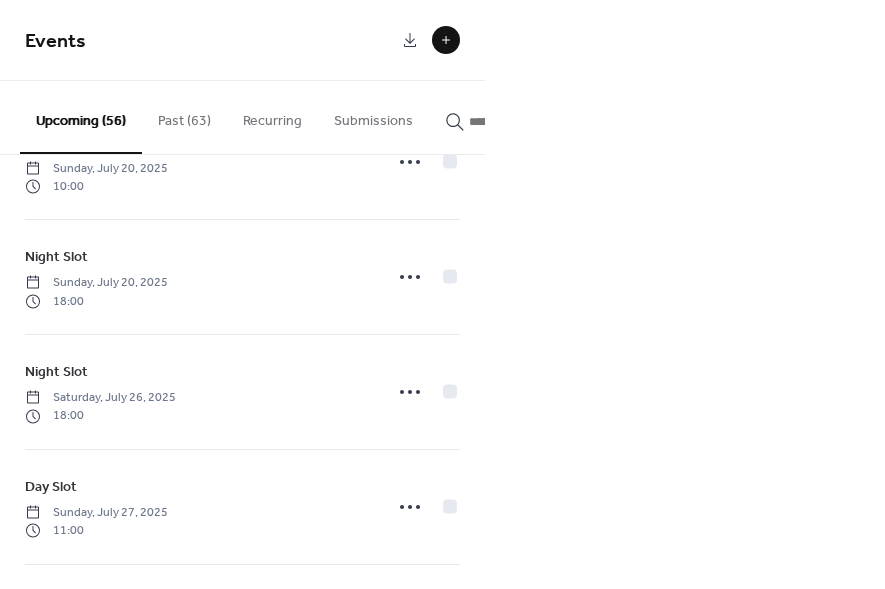 scroll, scrollTop: 346, scrollLeft: 0, axis: vertical 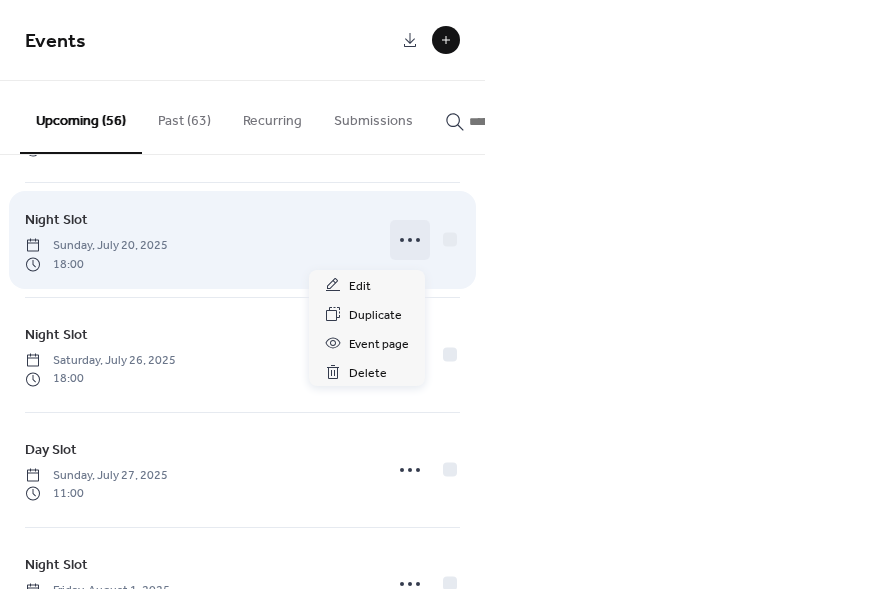 click 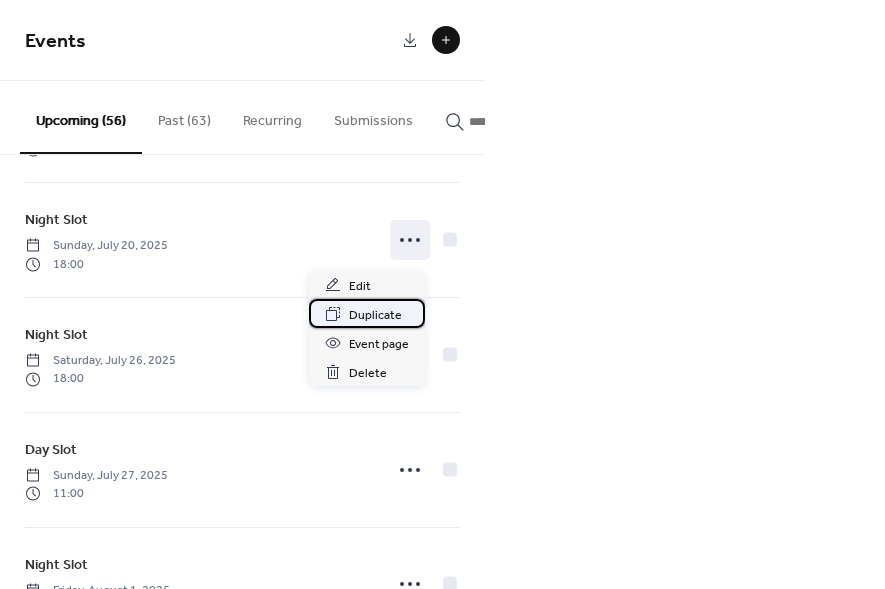 click on "Duplicate" at bounding box center [375, 315] 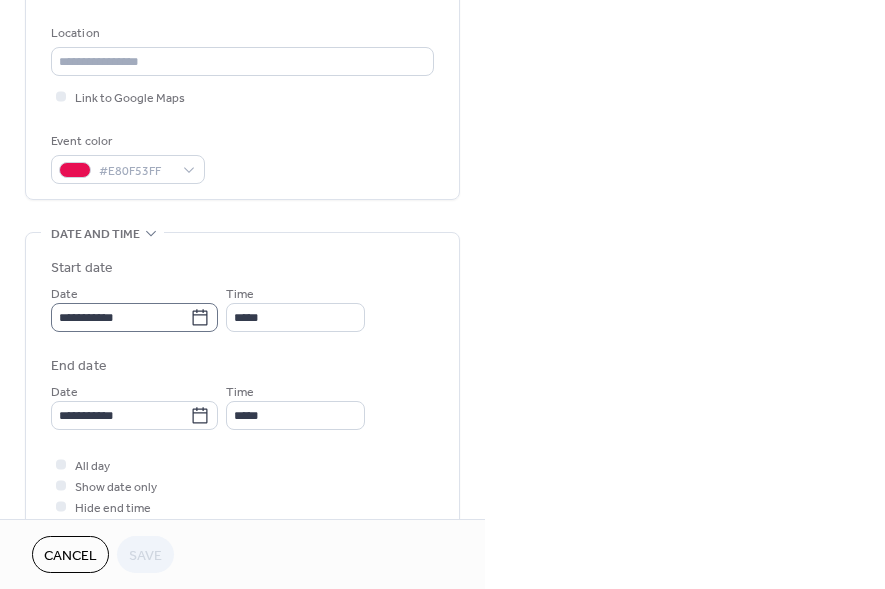 scroll, scrollTop: 415, scrollLeft: 0, axis: vertical 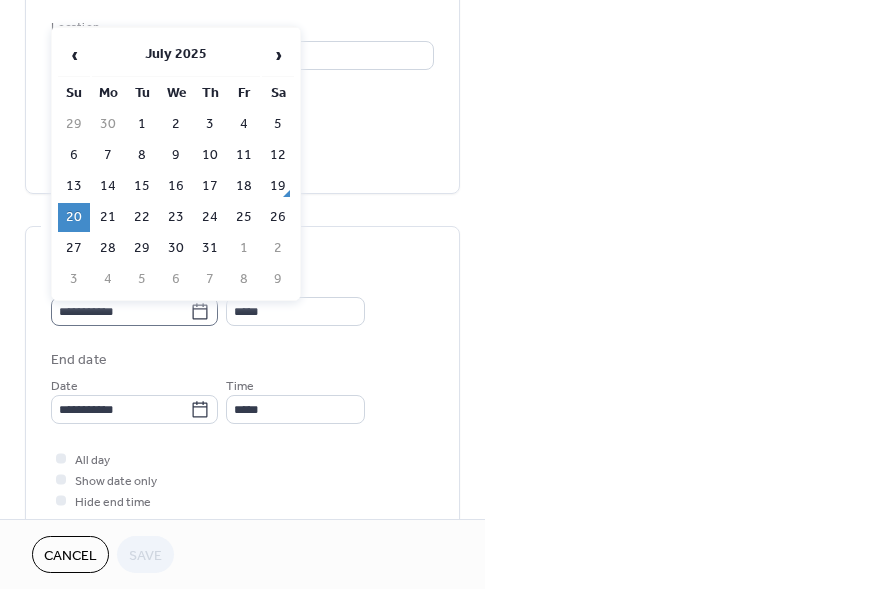 click 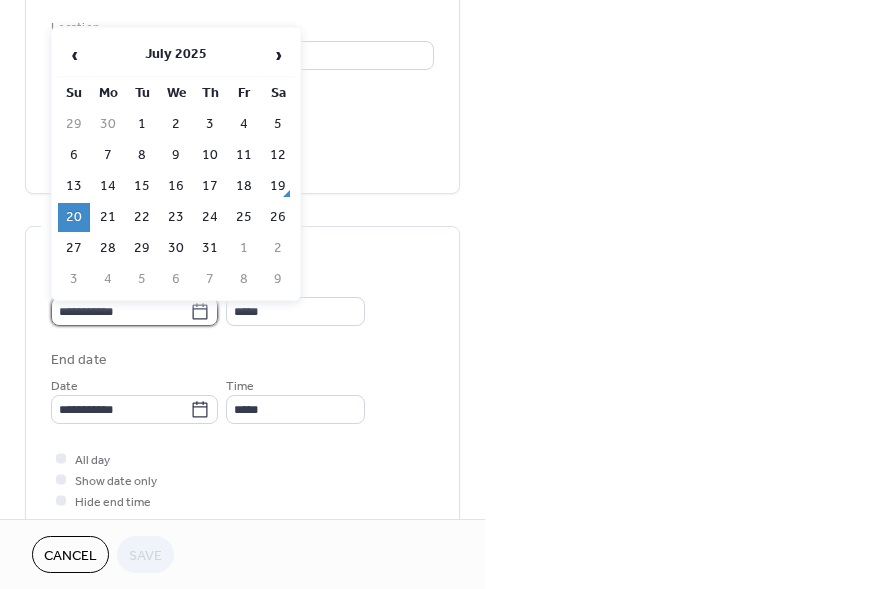 click on "**********" at bounding box center [120, 311] 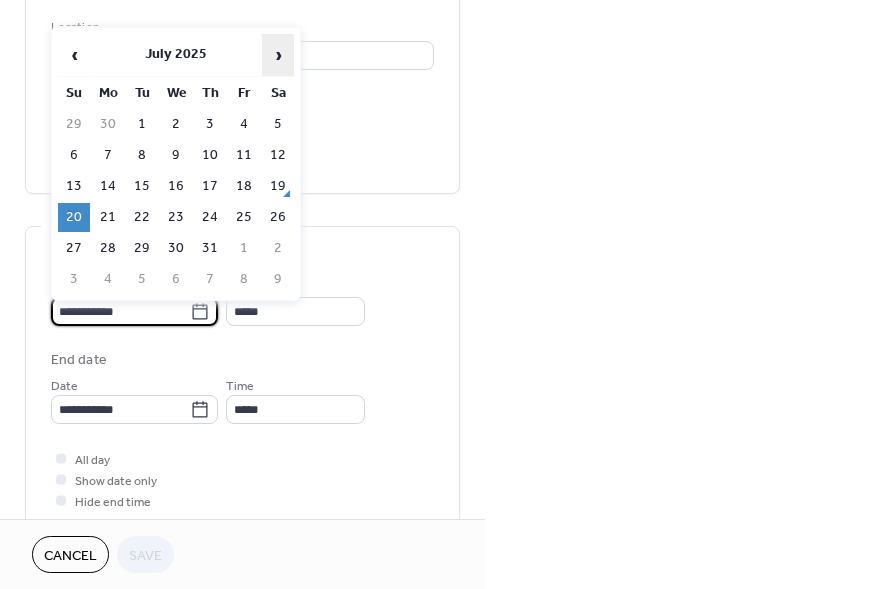 click on "›" at bounding box center (278, 55) 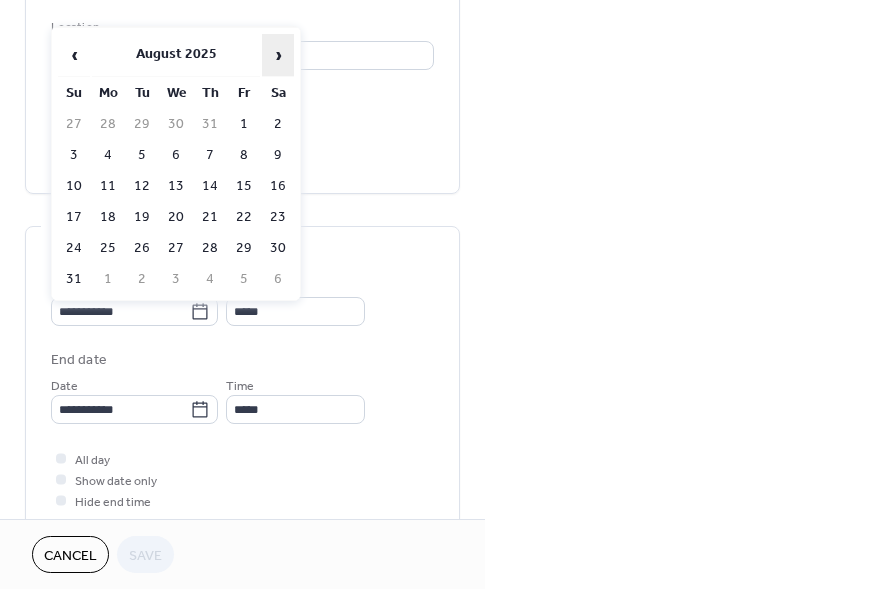 click on "›" at bounding box center [278, 55] 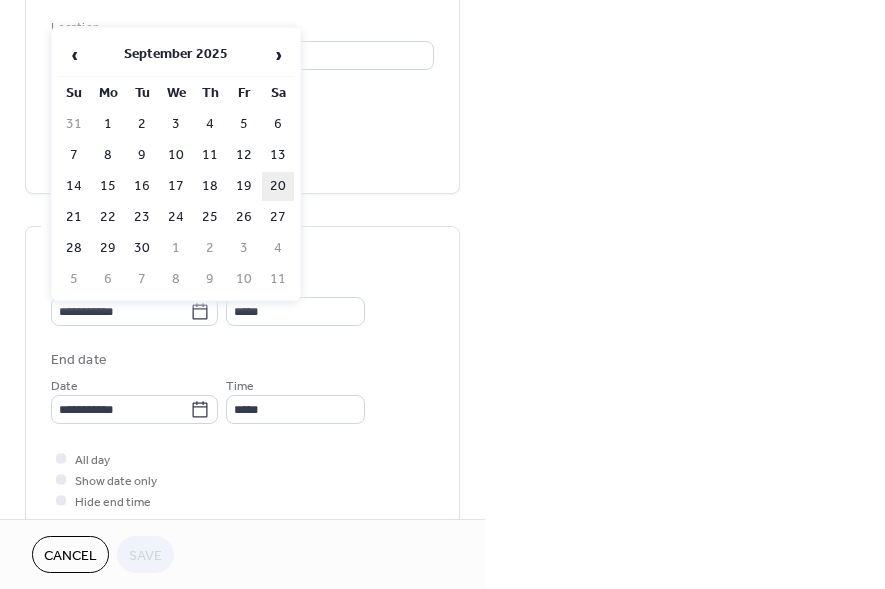 click on "20" at bounding box center [278, 186] 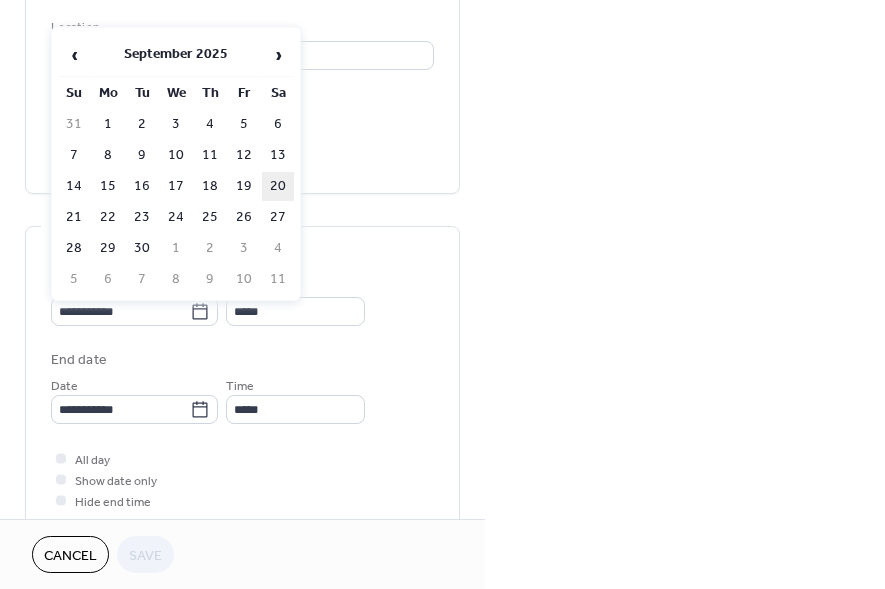 type on "**********" 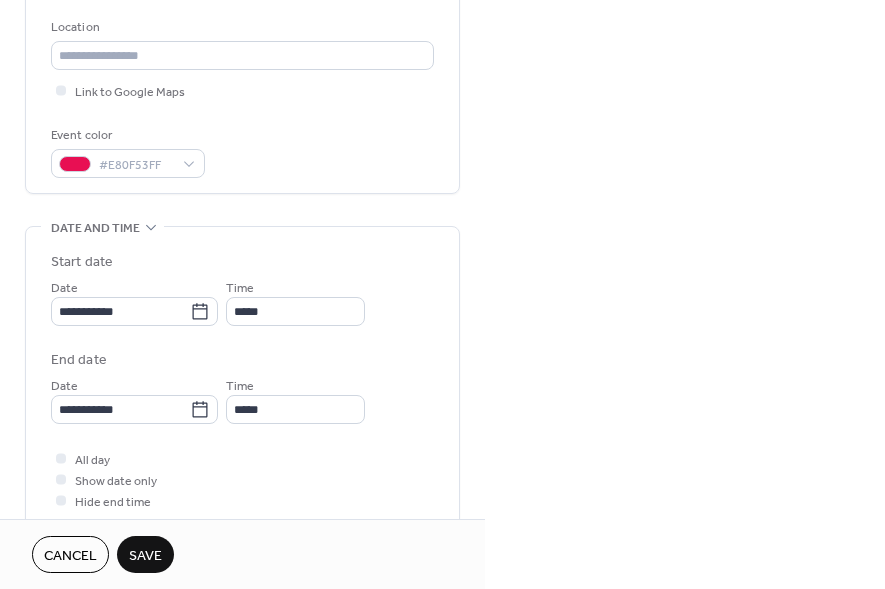 click on "Save" at bounding box center [145, 556] 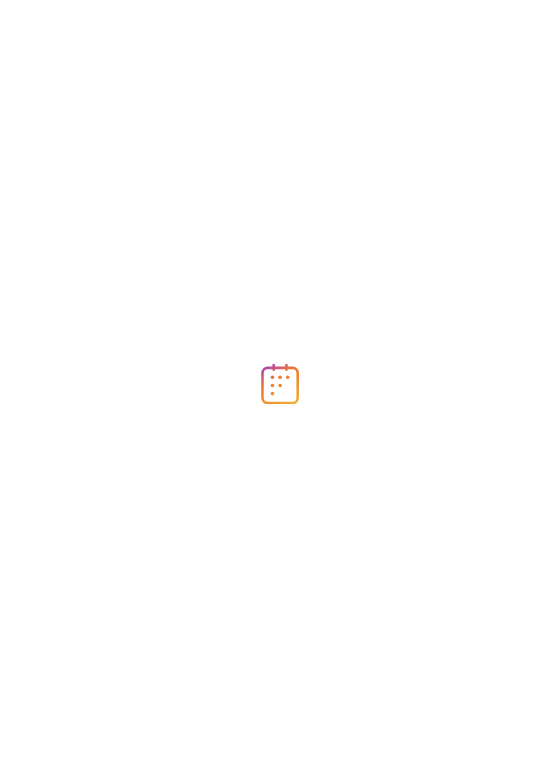 scroll, scrollTop: 0, scrollLeft: 0, axis: both 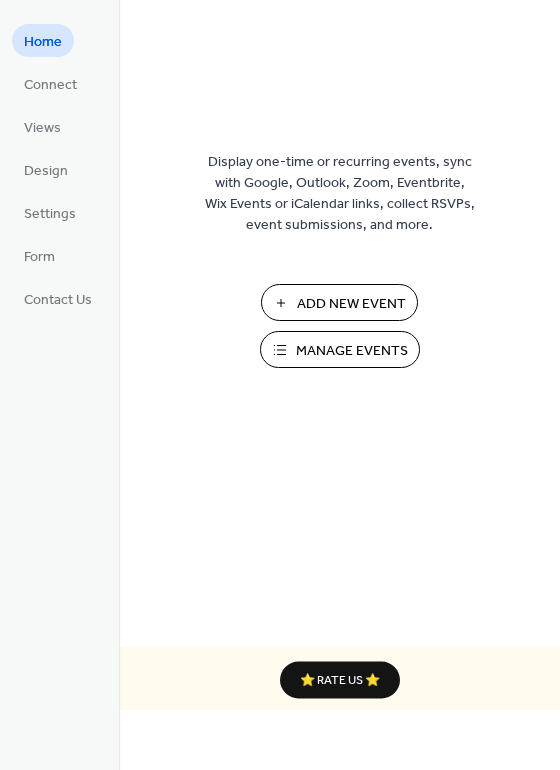 click on "Manage Events" at bounding box center [352, 351] 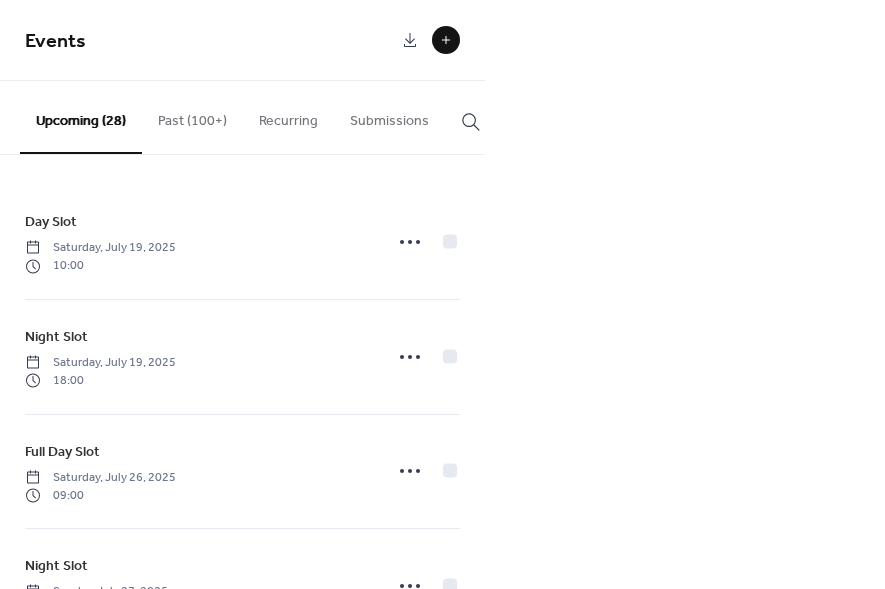 scroll, scrollTop: 0, scrollLeft: 0, axis: both 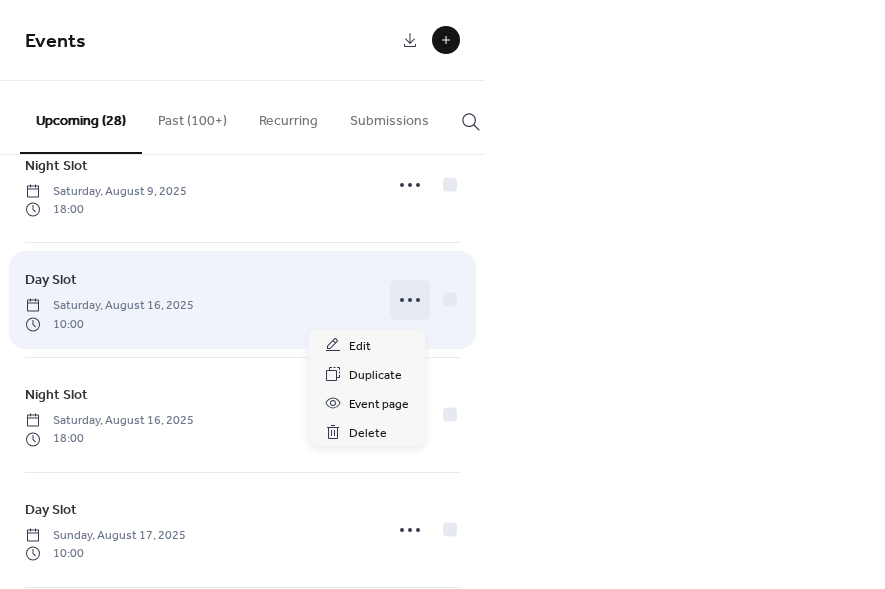 click 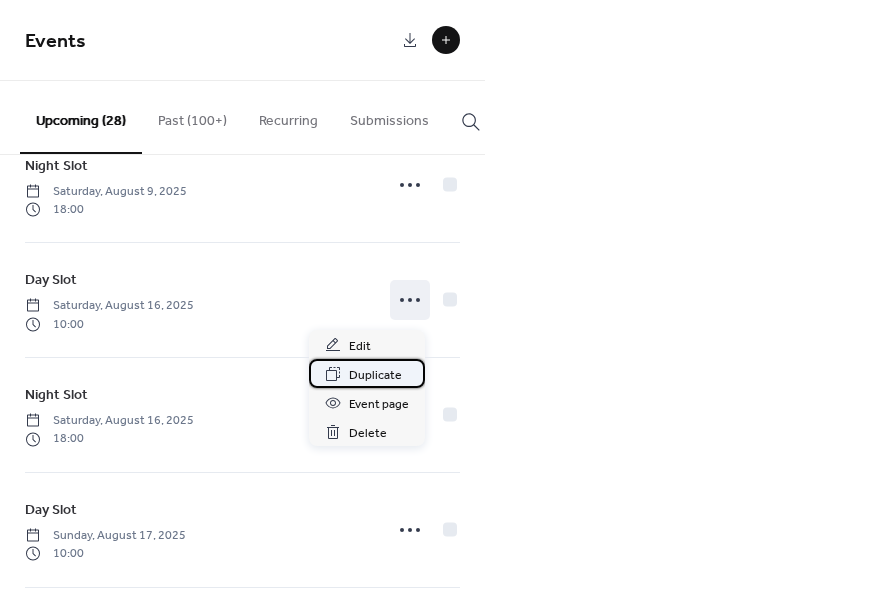 click on "Duplicate" at bounding box center [375, 375] 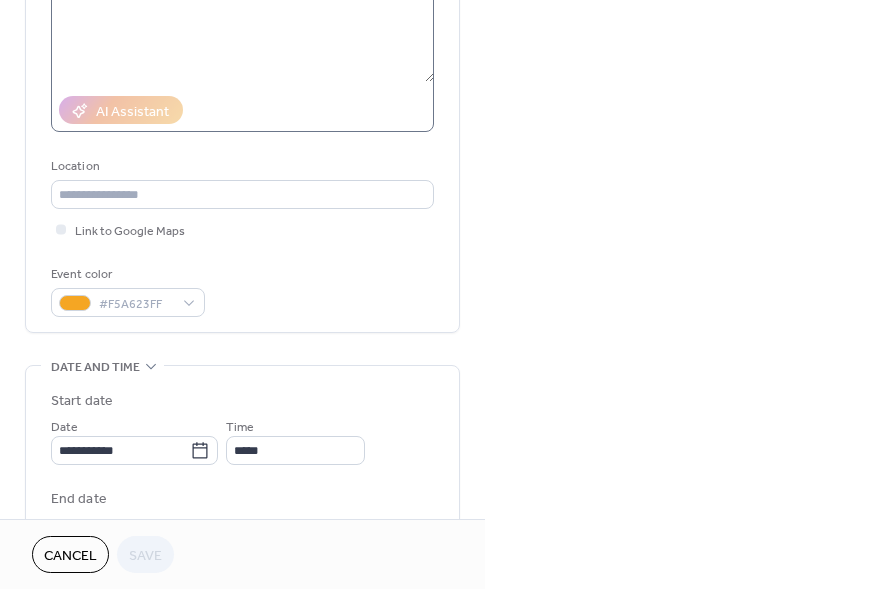 scroll, scrollTop: 292, scrollLeft: 0, axis: vertical 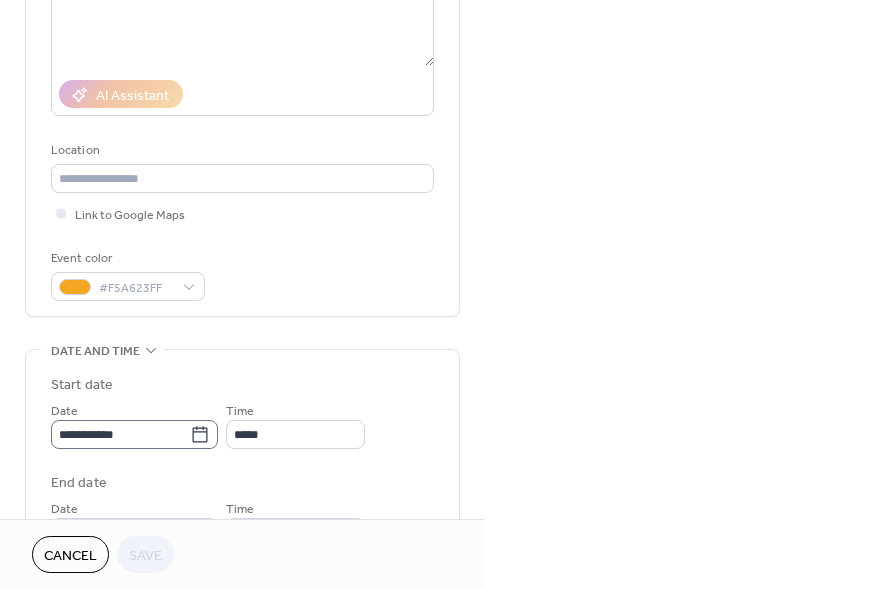click on "**********" at bounding box center (134, 434) 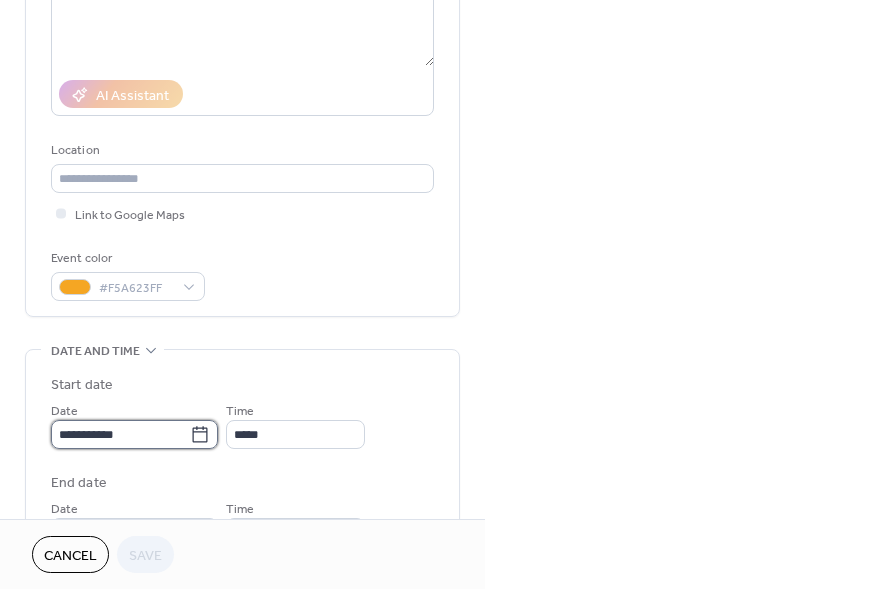 click on "**********" at bounding box center (120, 434) 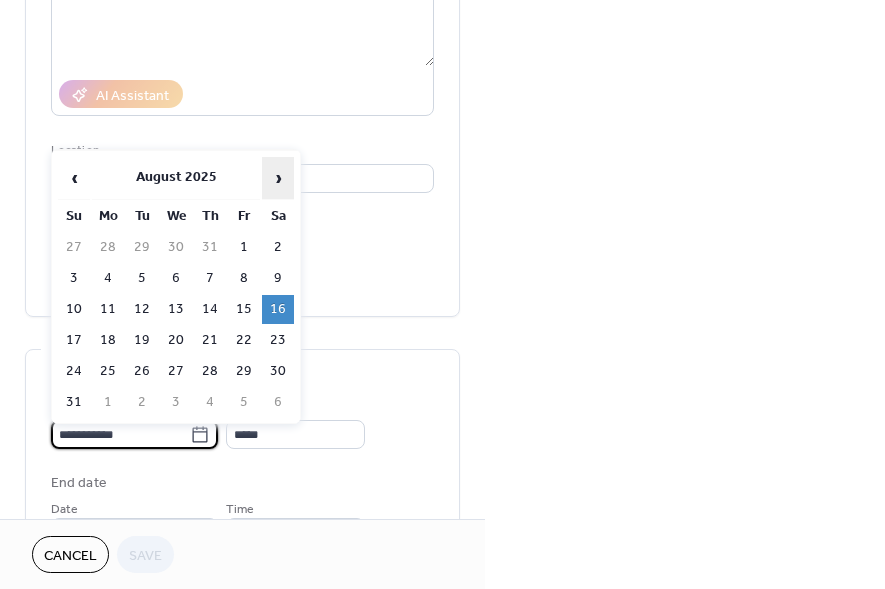 click on "›" at bounding box center (278, 178) 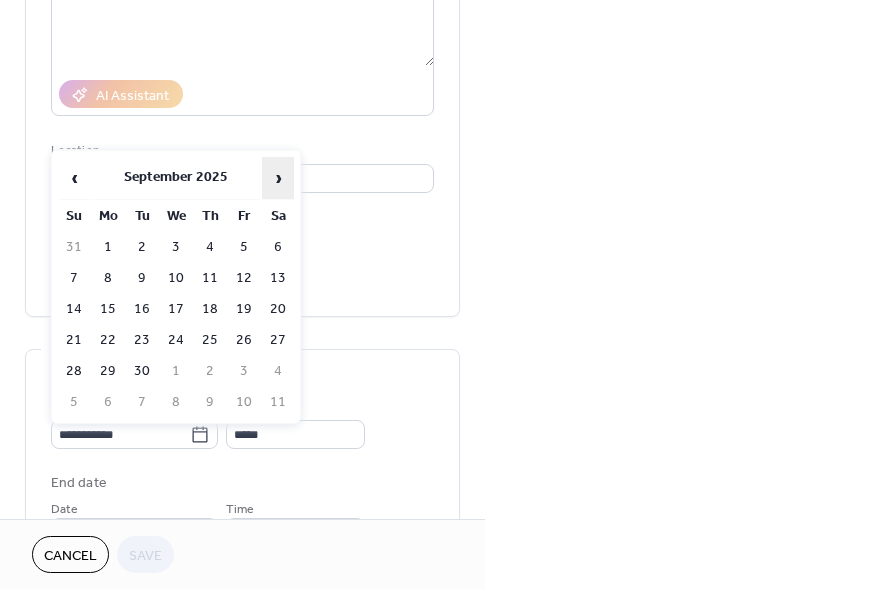 click on "›" at bounding box center [278, 178] 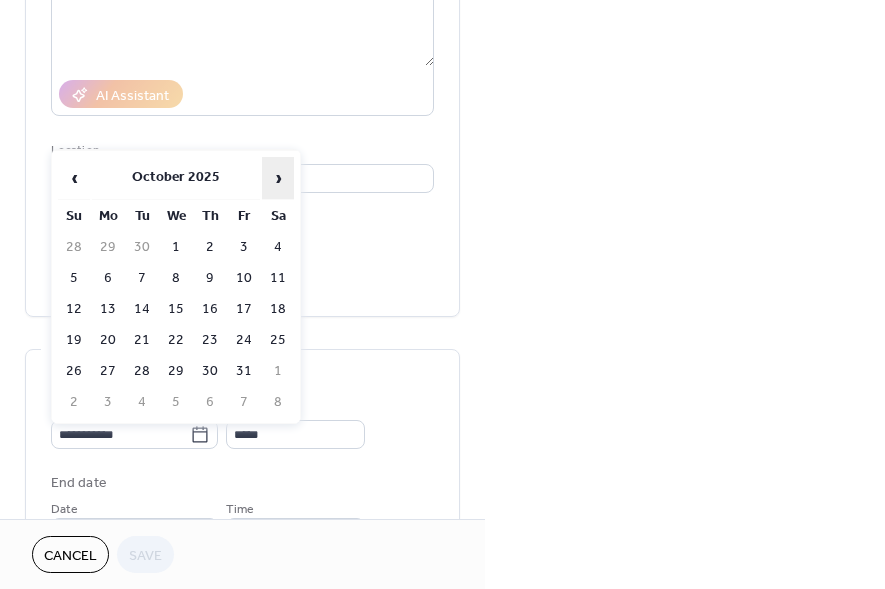 click on "›" at bounding box center (278, 178) 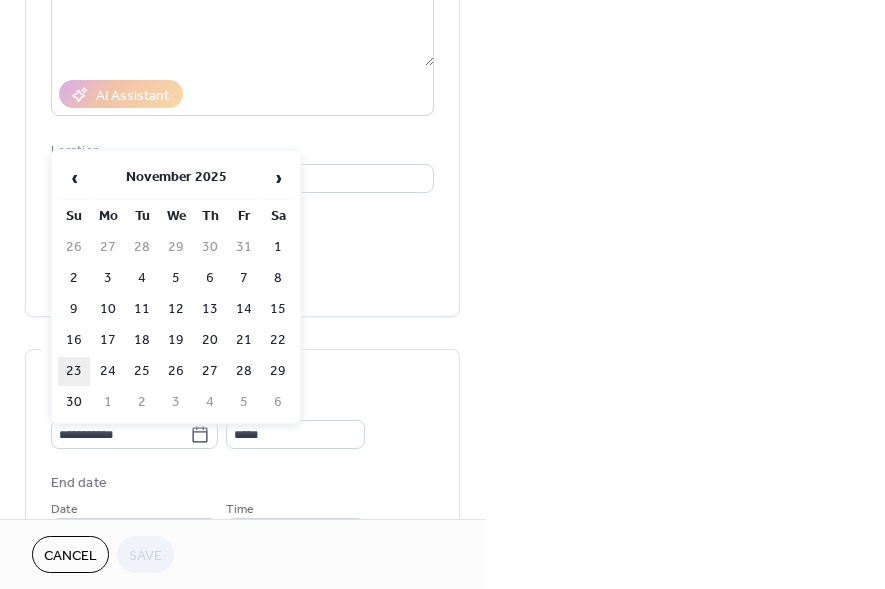 click on "23" at bounding box center [74, 371] 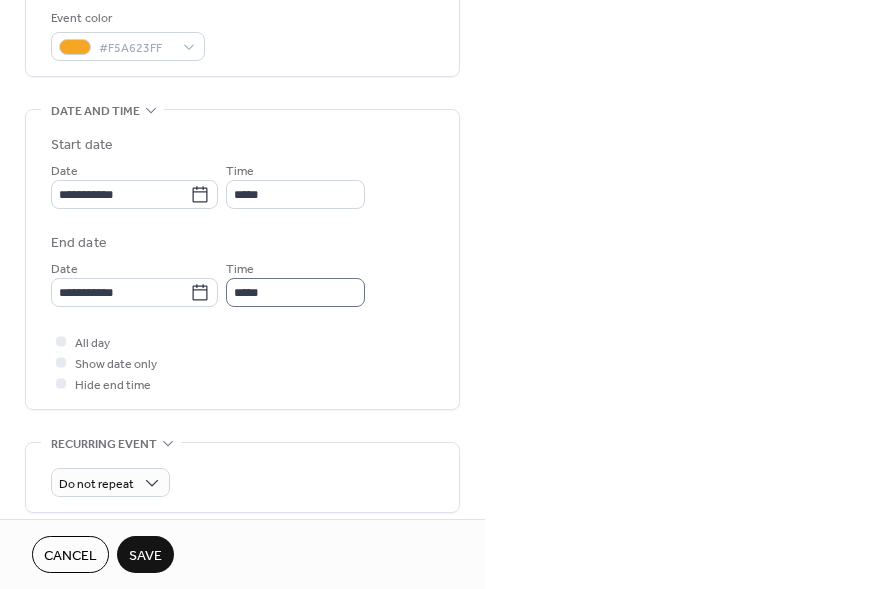 scroll, scrollTop: 541, scrollLeft: 0, axis: vertical 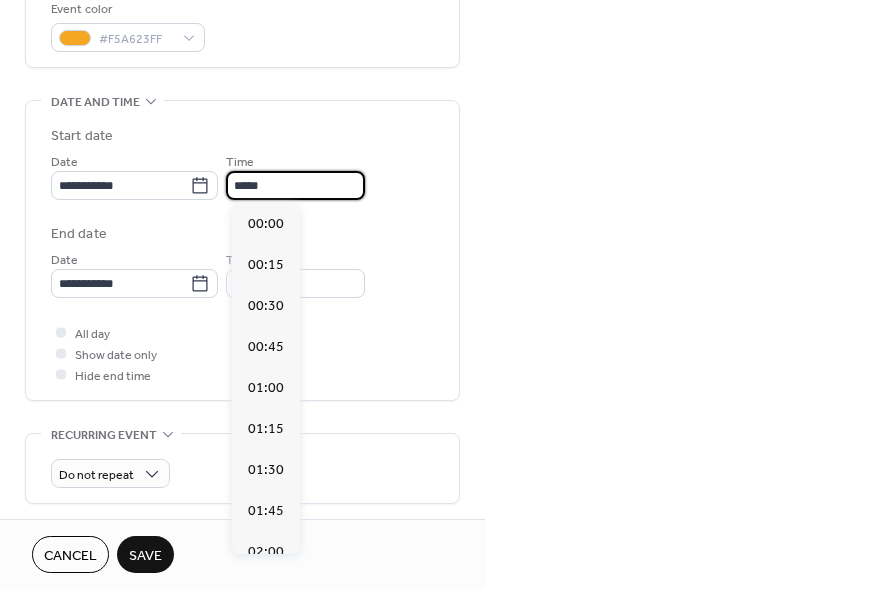 click on "*****" at bounding box center (295, 185) 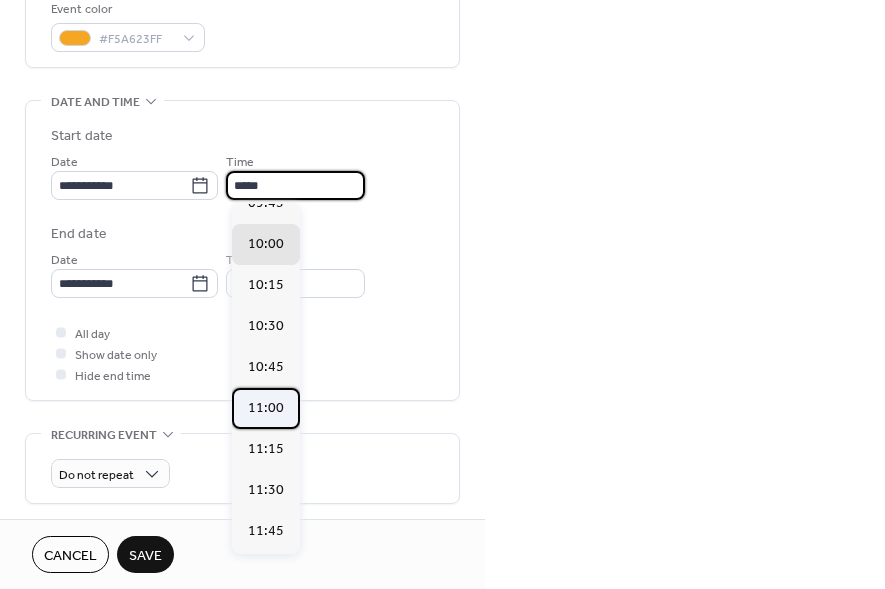 click on "11:00" at bounding box center (266, 408) 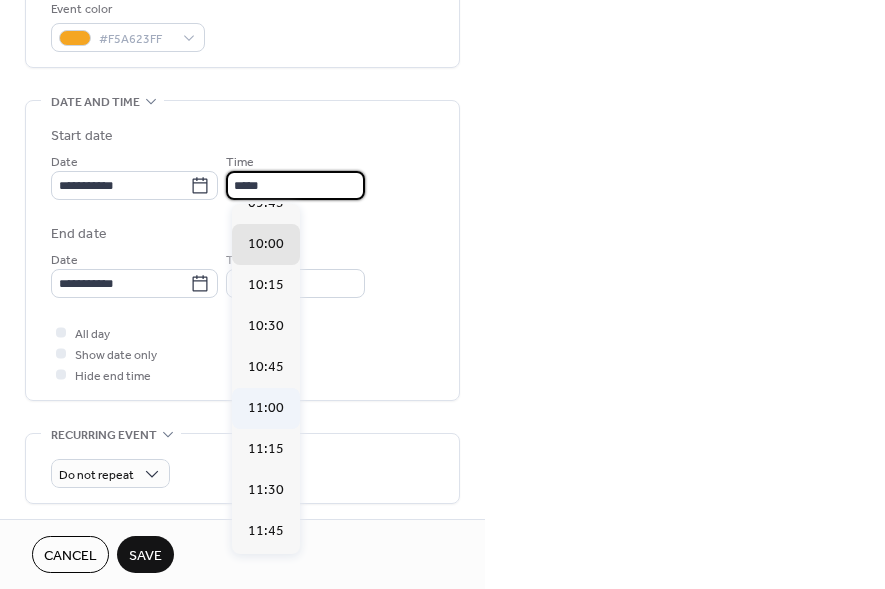 type on "*****" 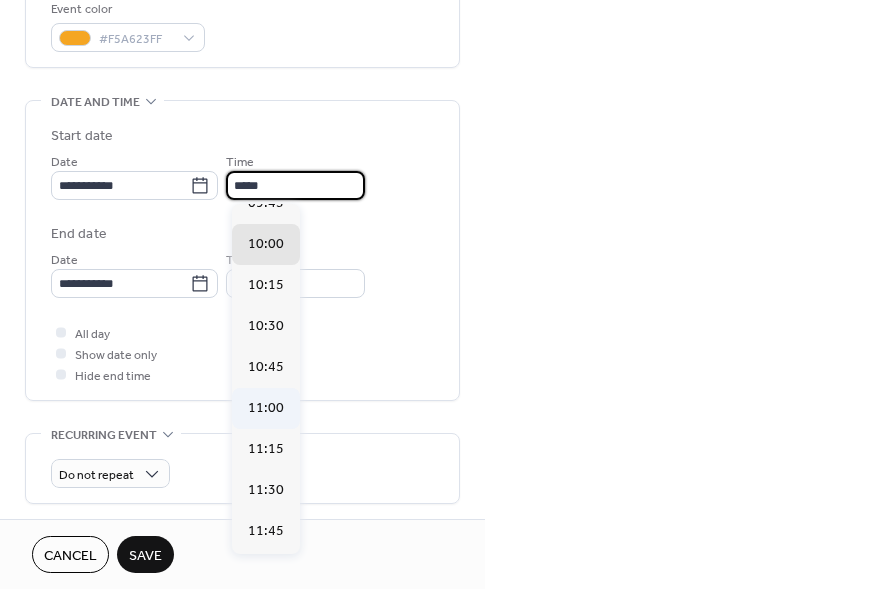 type on "*****" 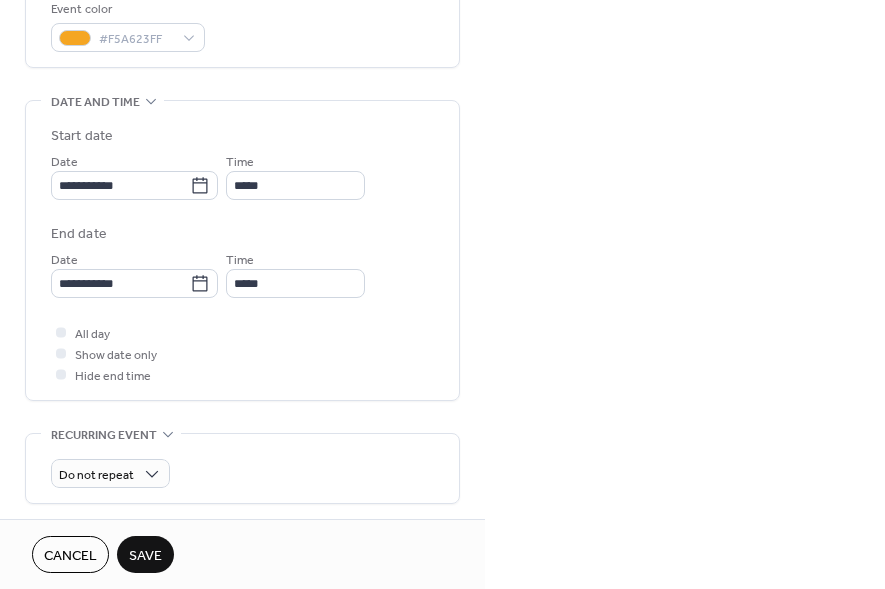 click on "Save" at bounding box center [145, 556] 